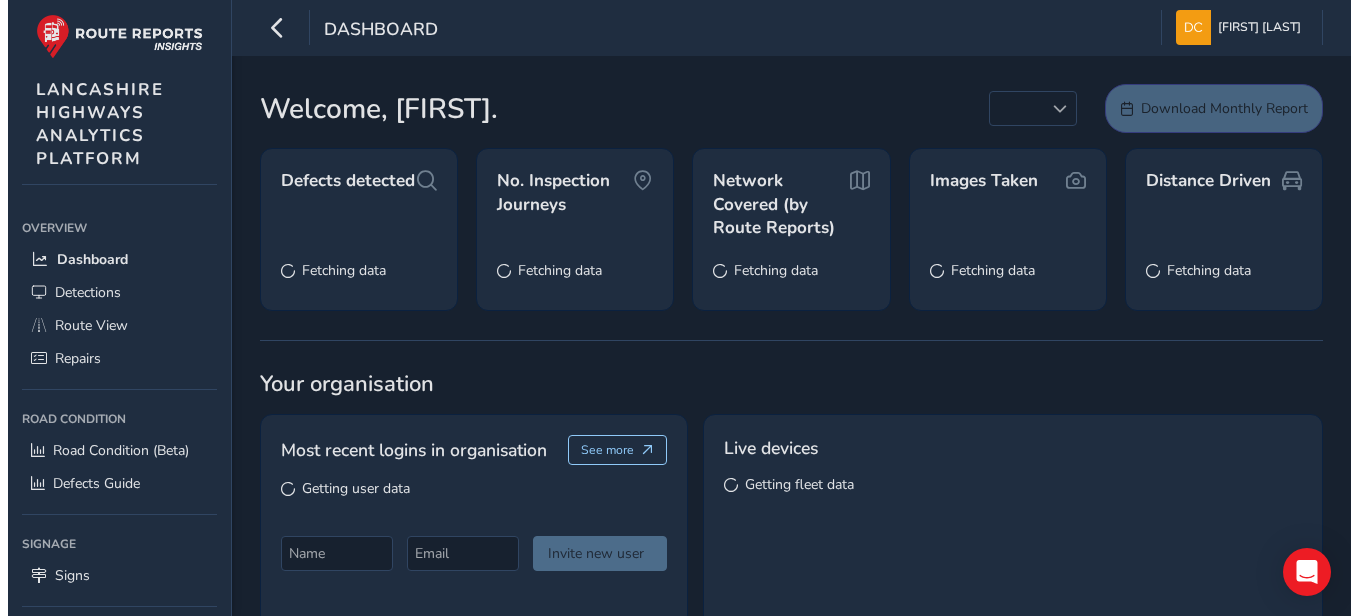 scroll, scrollTop: 0, scrollLeft: 0, axis: both 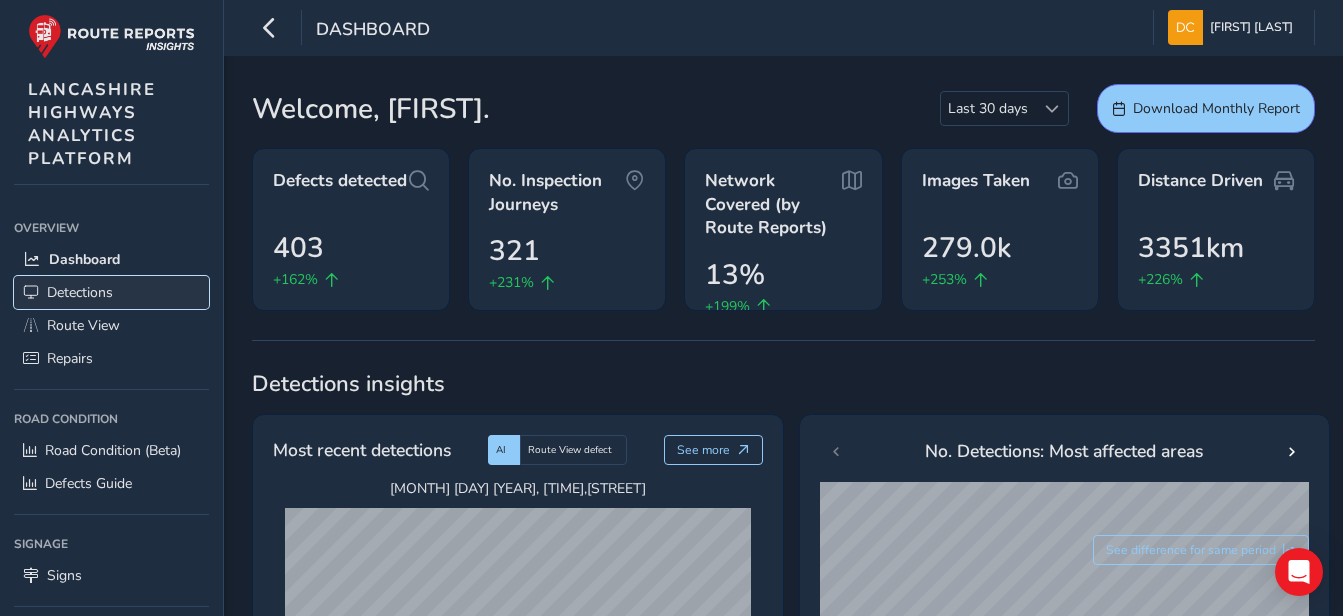 click on "Detections" at bounding box center [80, 292] 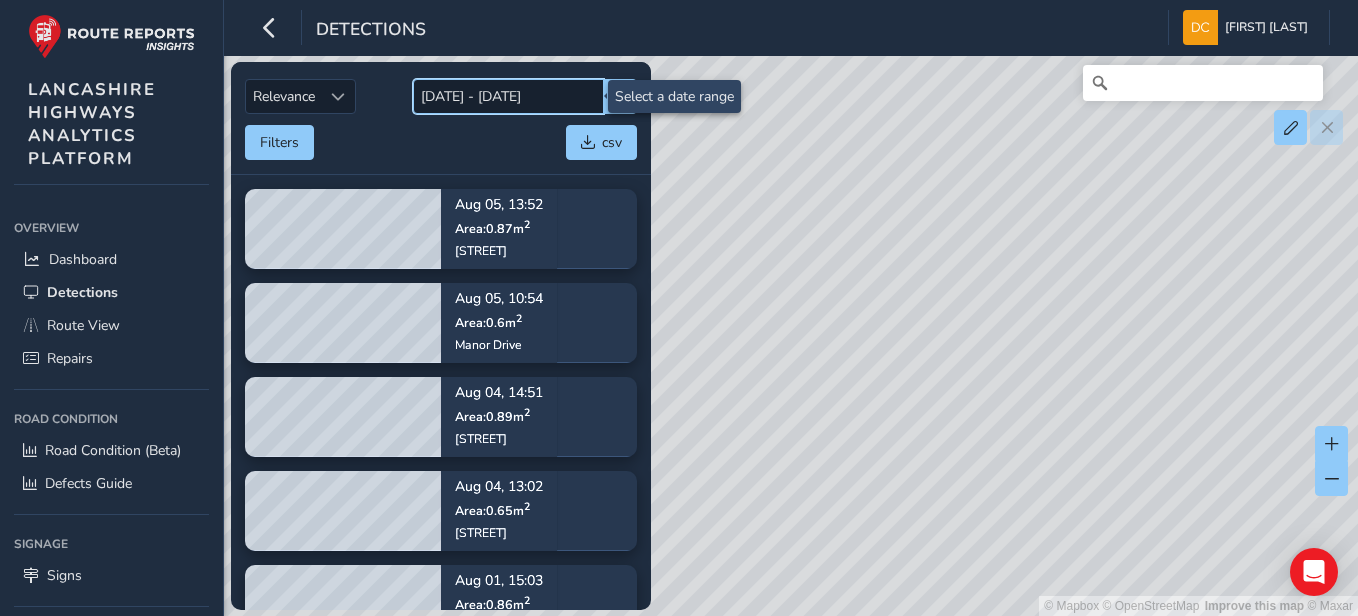 click on "[DATE] - [DATE]" at bounding box center (508, 96) 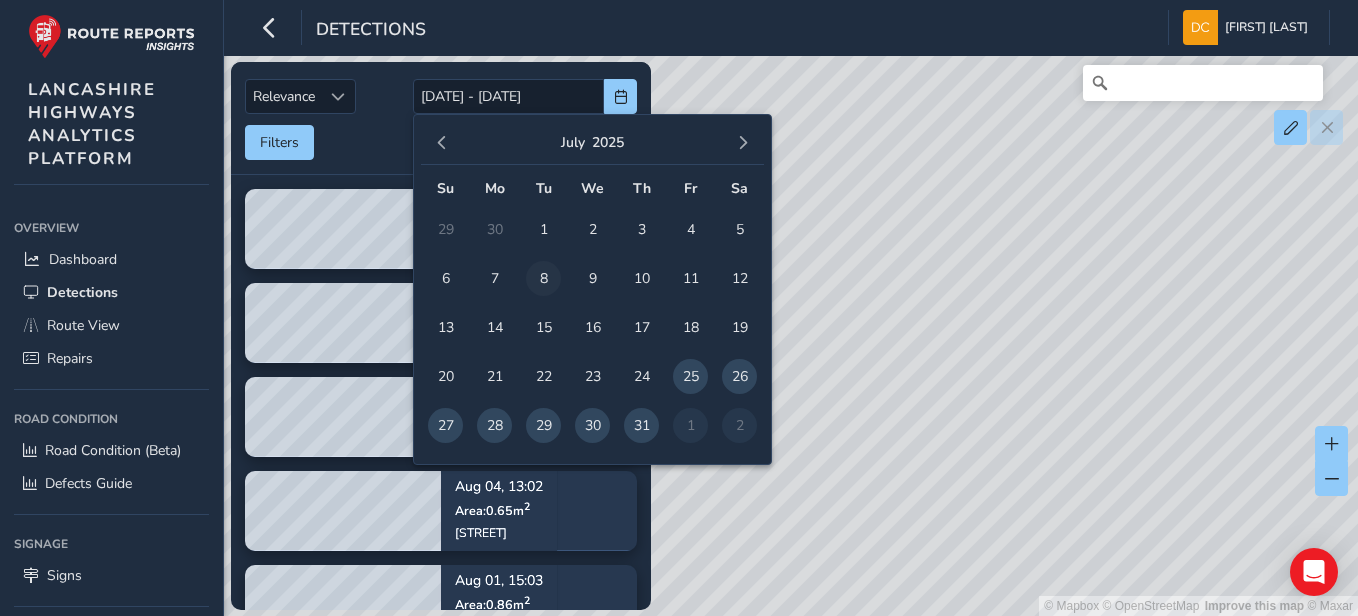 click on "8" at bounding box center [543, 278] 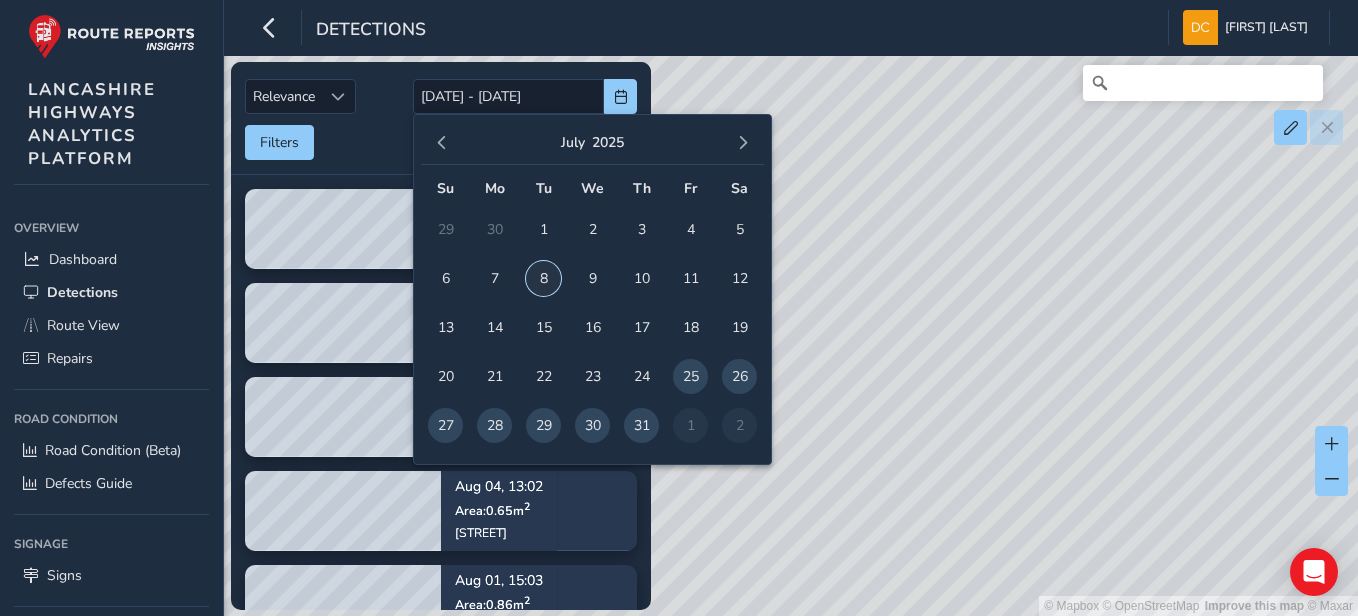 type on "[DATE]" 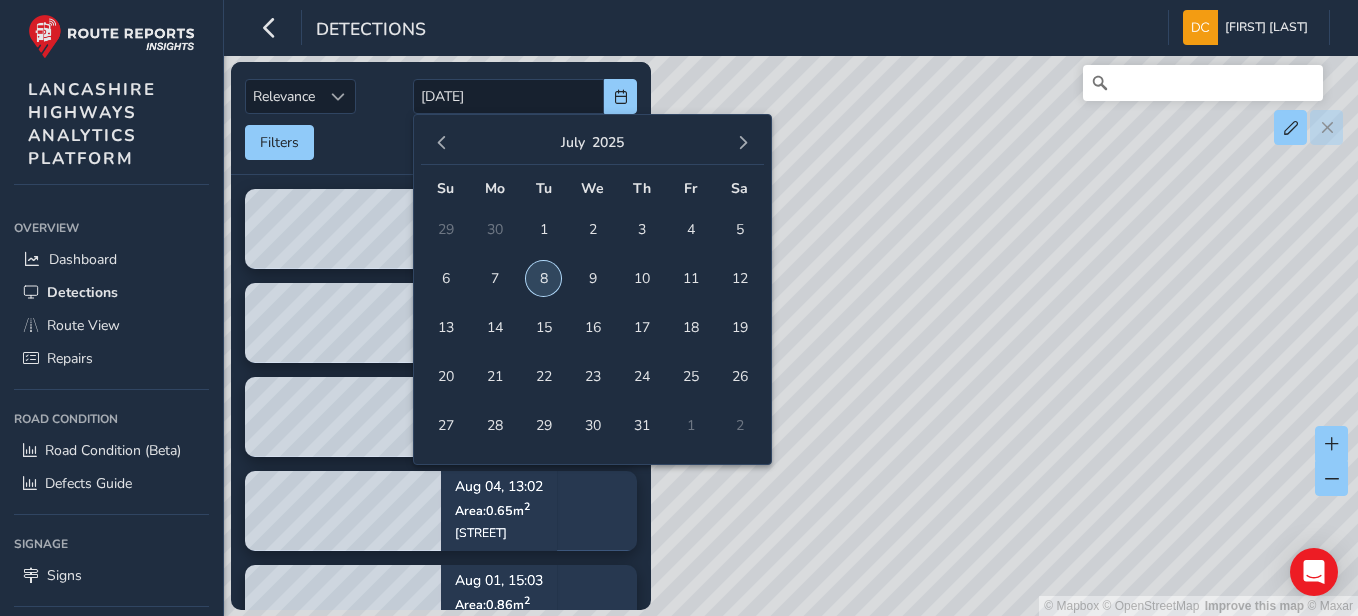 click on "8" at bounding box center (543, 278) 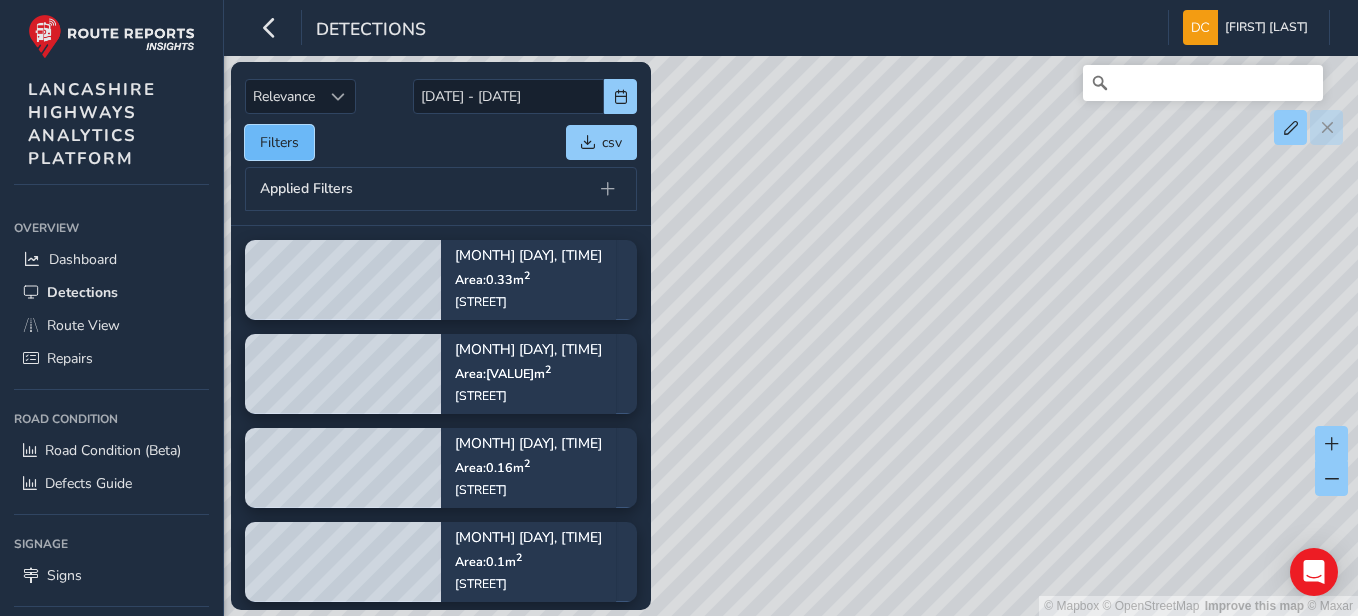 click on "Filters" at bounding box center (279, 142) 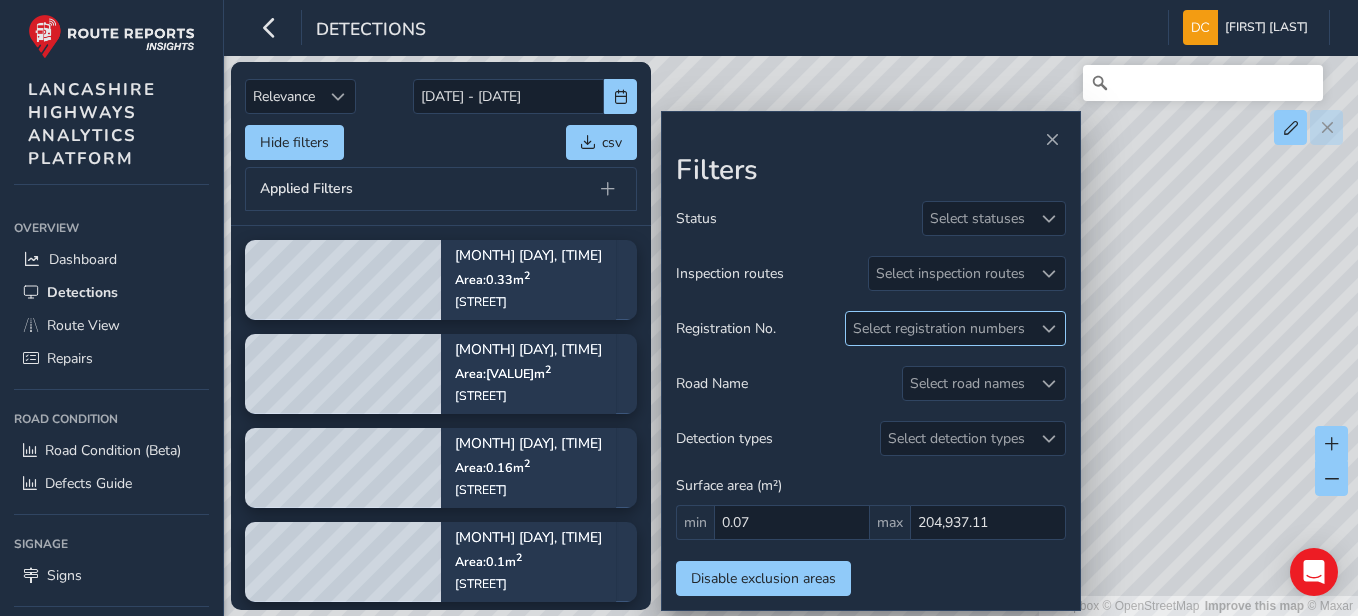 click at bounding box center [1048, 328] 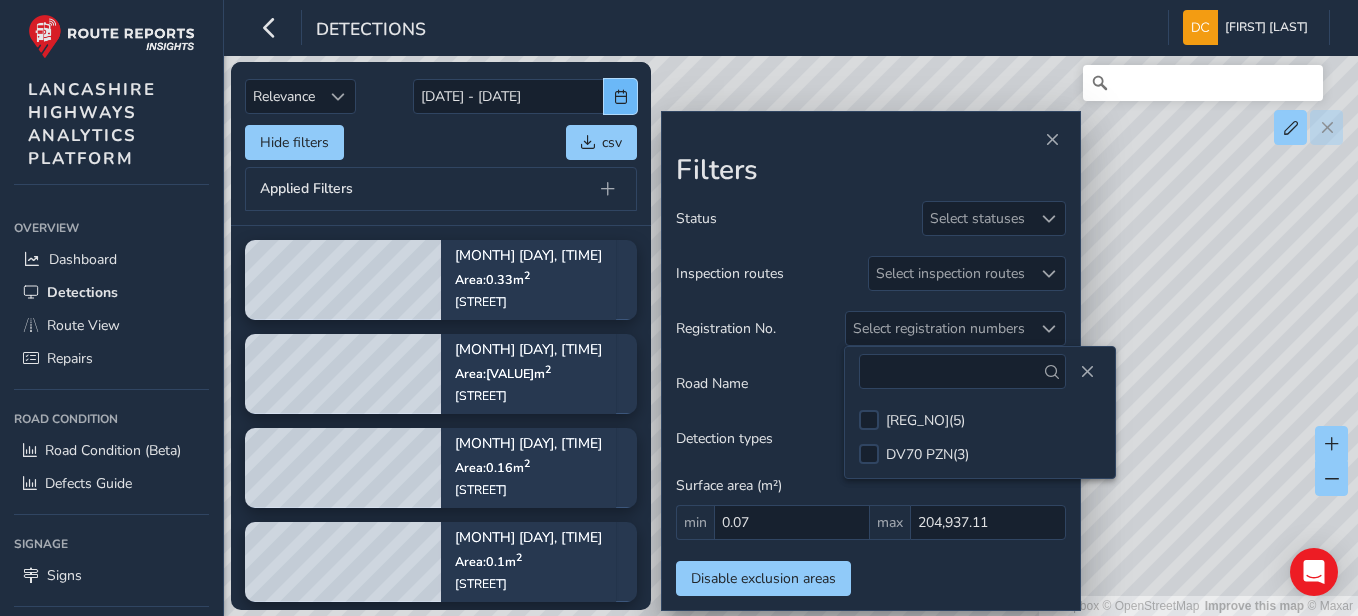 click at bounding box center [620, 96] 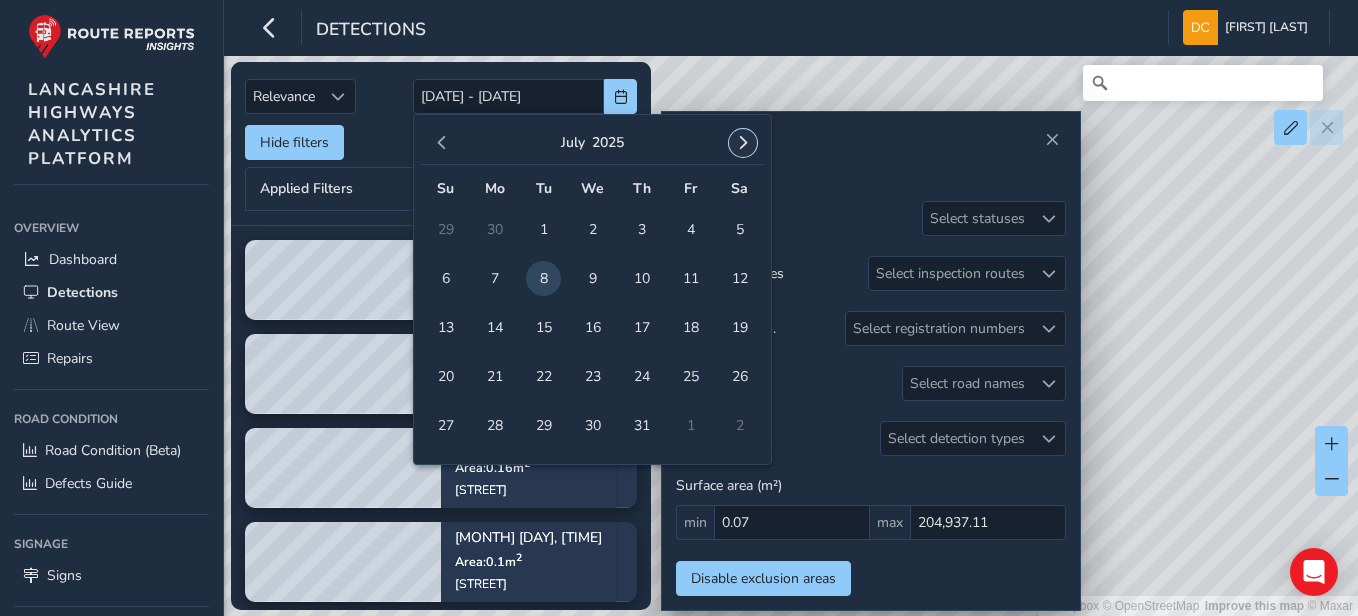 click at bounding box center [743, 143] 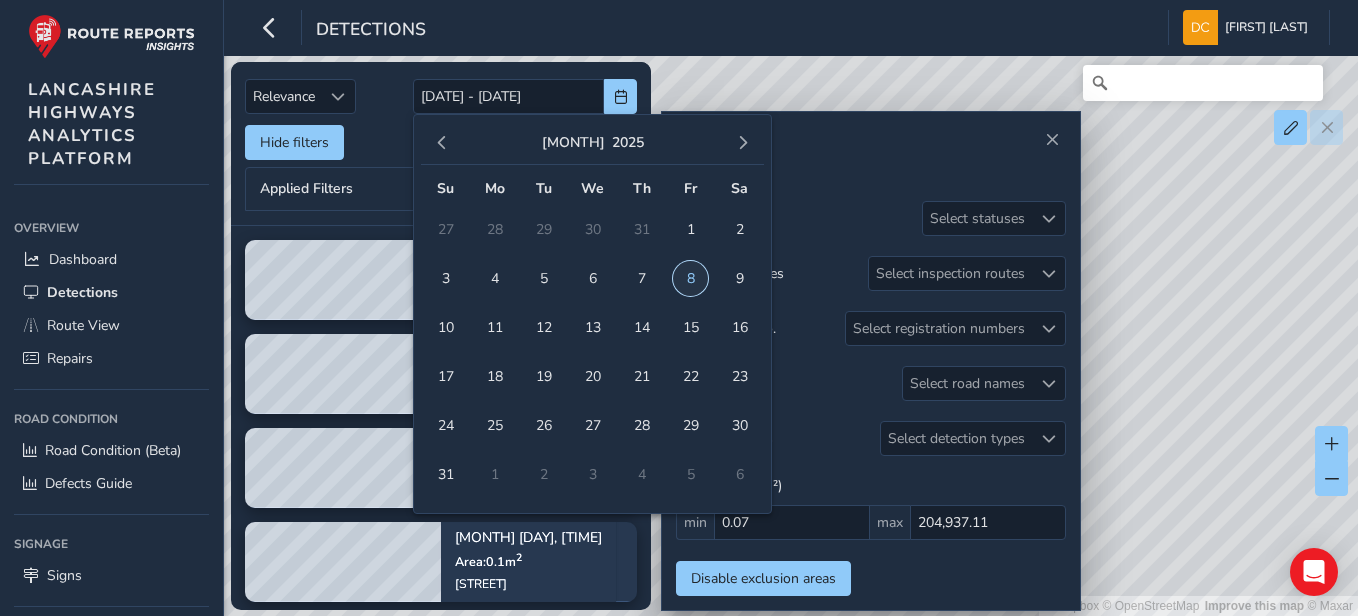 click on "8" at bounding box center [690, 278] 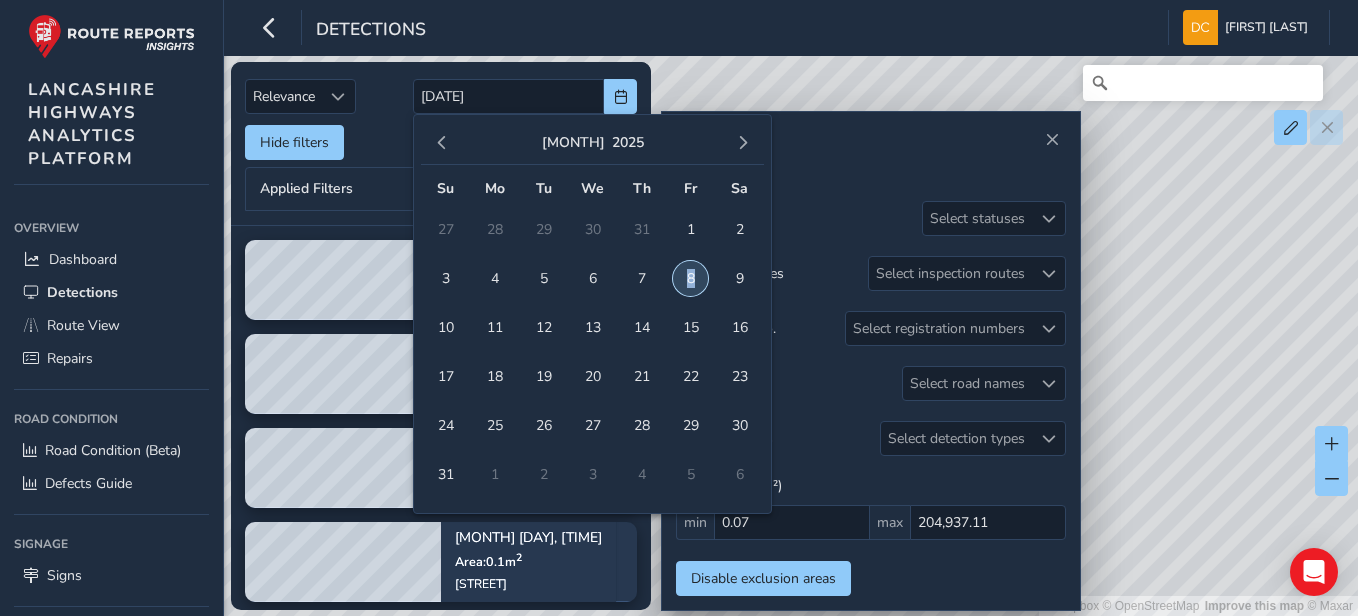 click on "8" at bounding box center (690, 278) 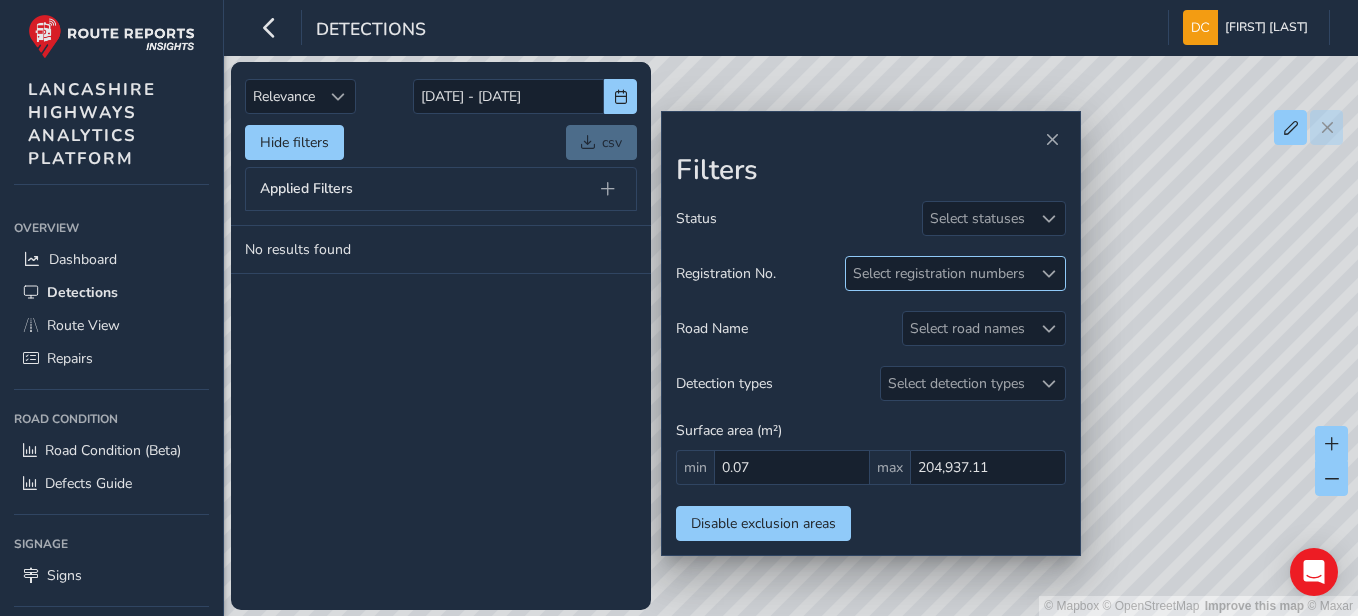click at bounding box center (1049, 274) 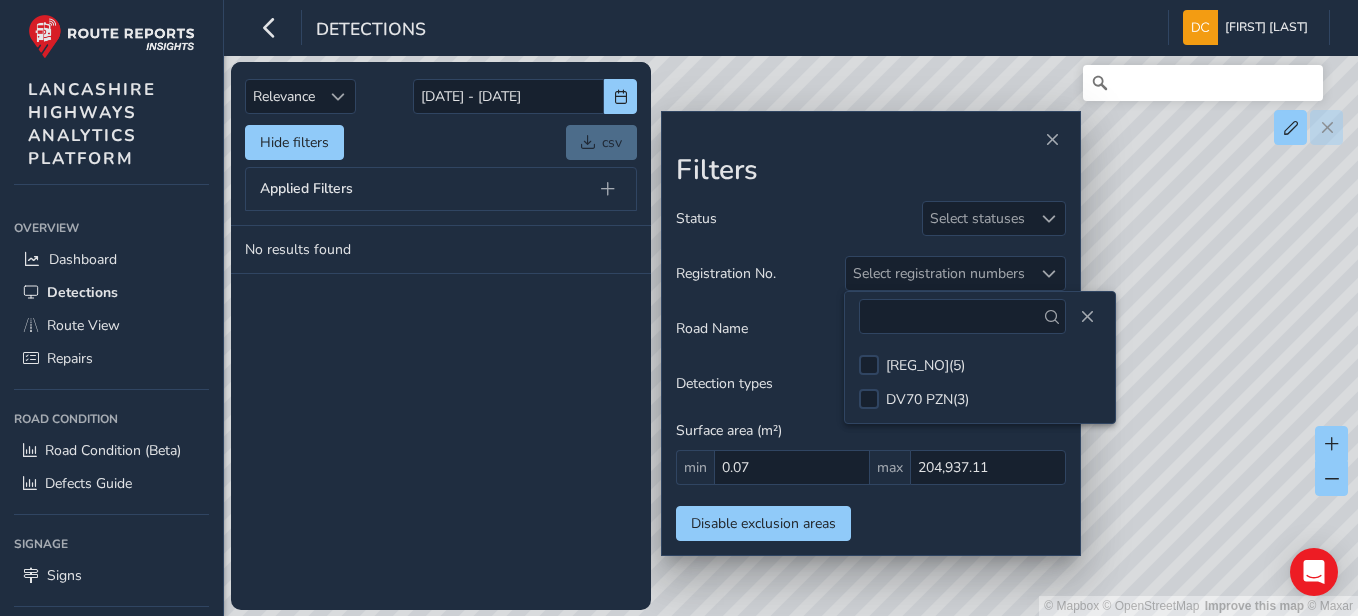 click on "No results found" at bounding box center [441, 418] 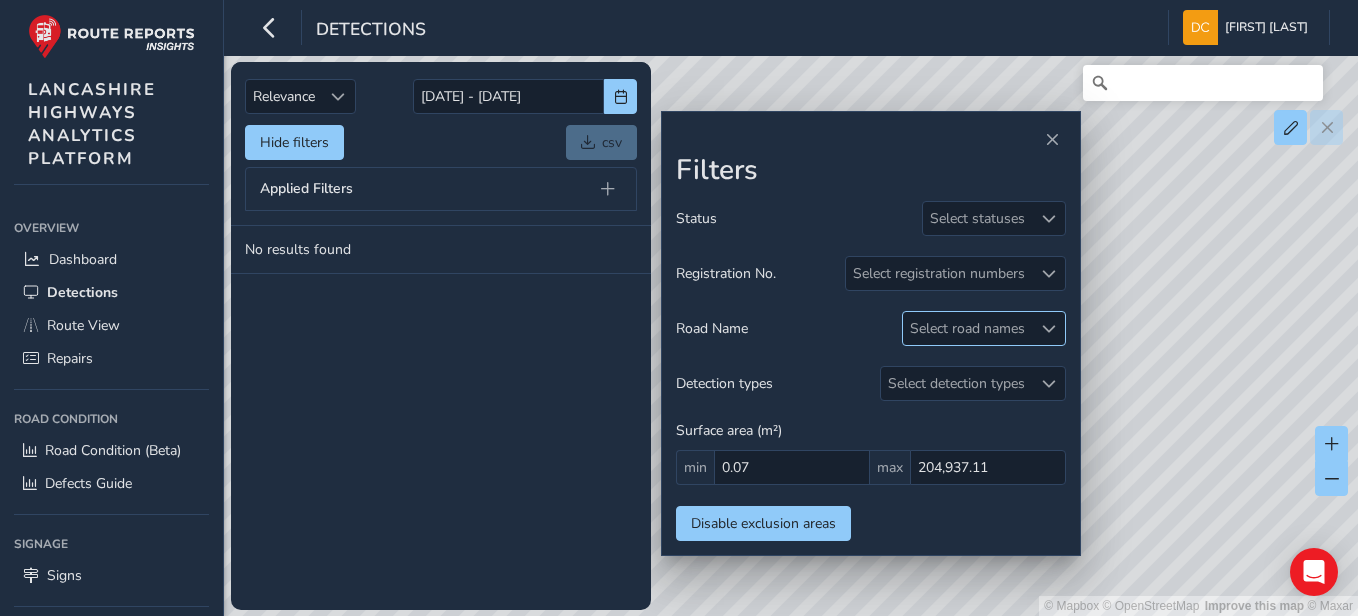 click at bounding box center (1049, 329) 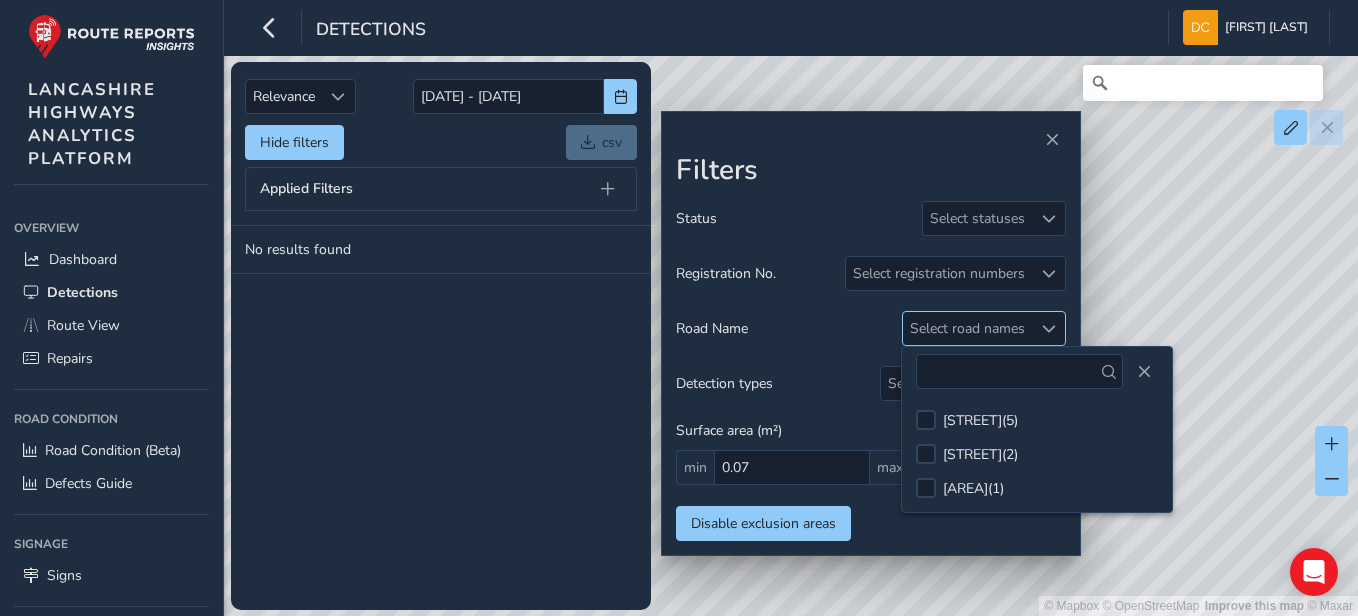 click at bounding box center [1049, 329] 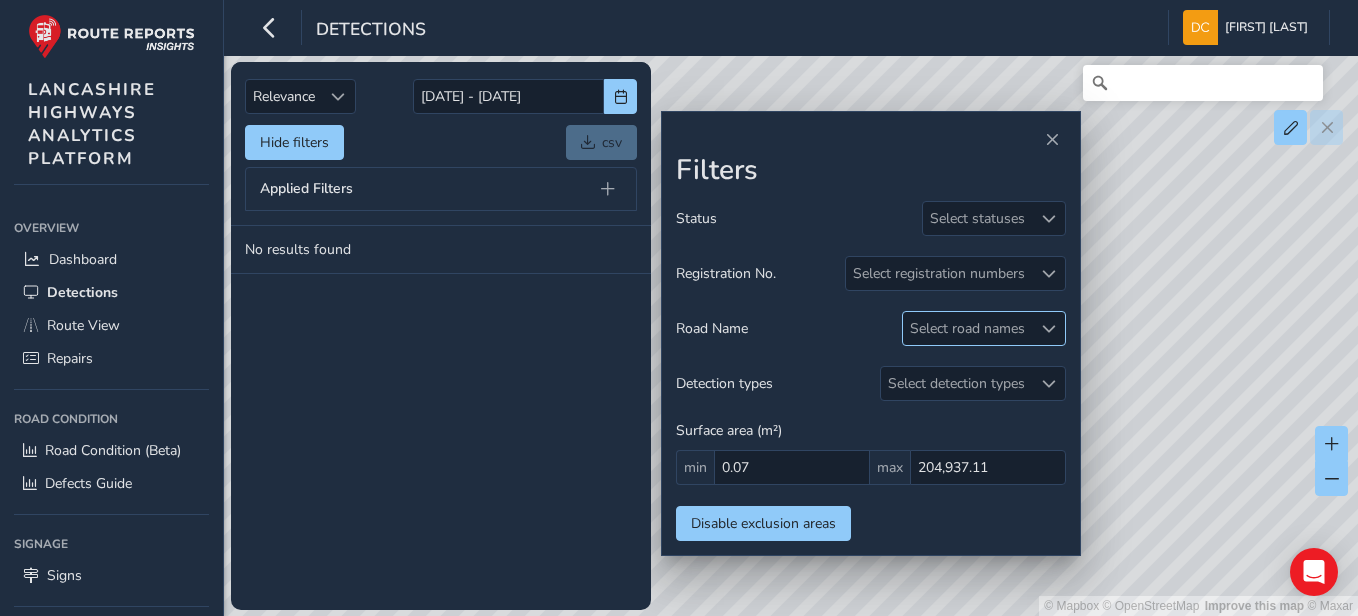 click at bounding box center [1049, 329] 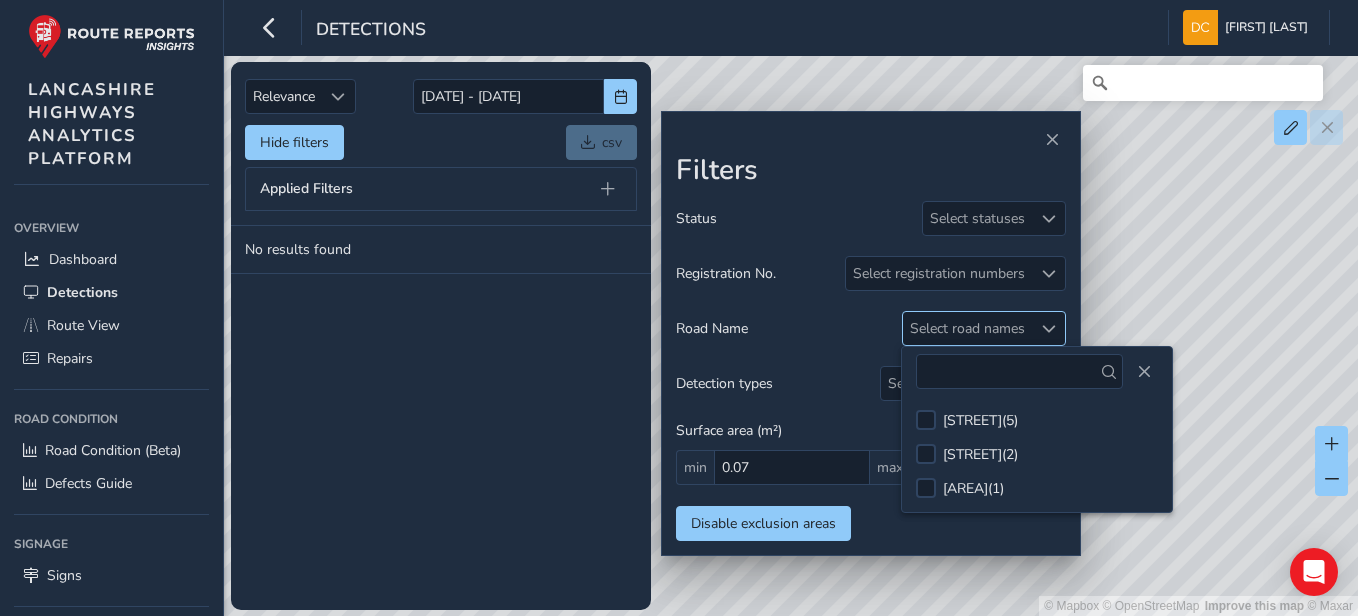 click at bounding box center (1049, 329) 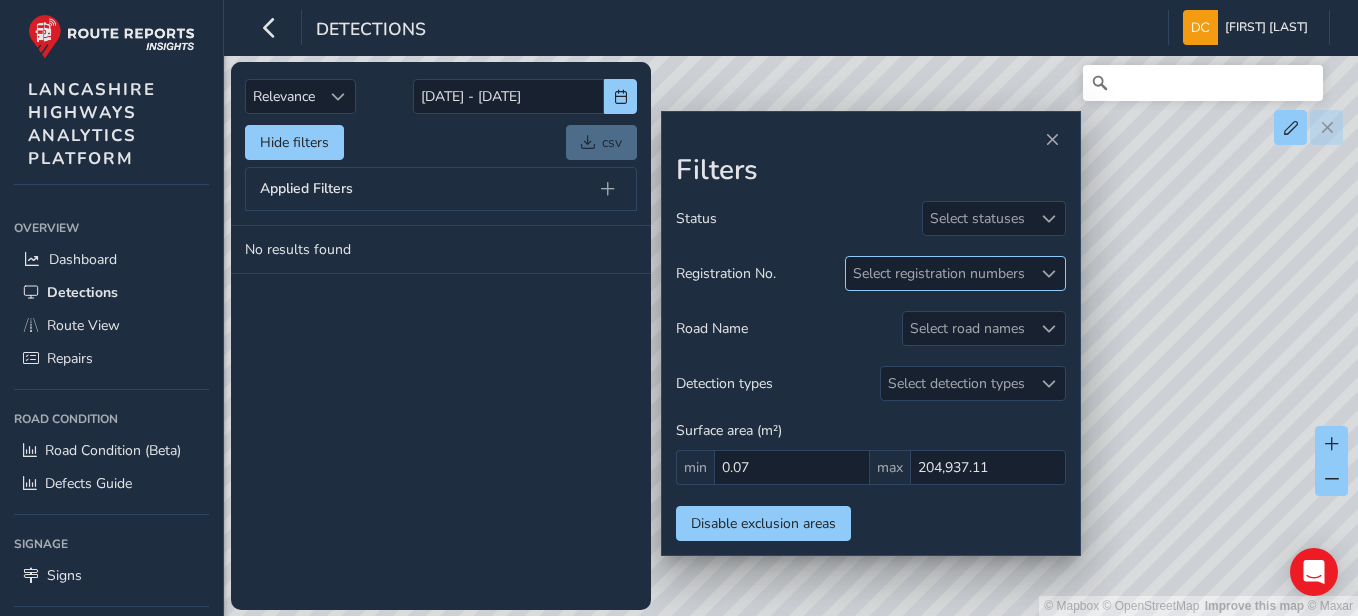 click on "Select registration numbers" at bounding box center [939, 273] 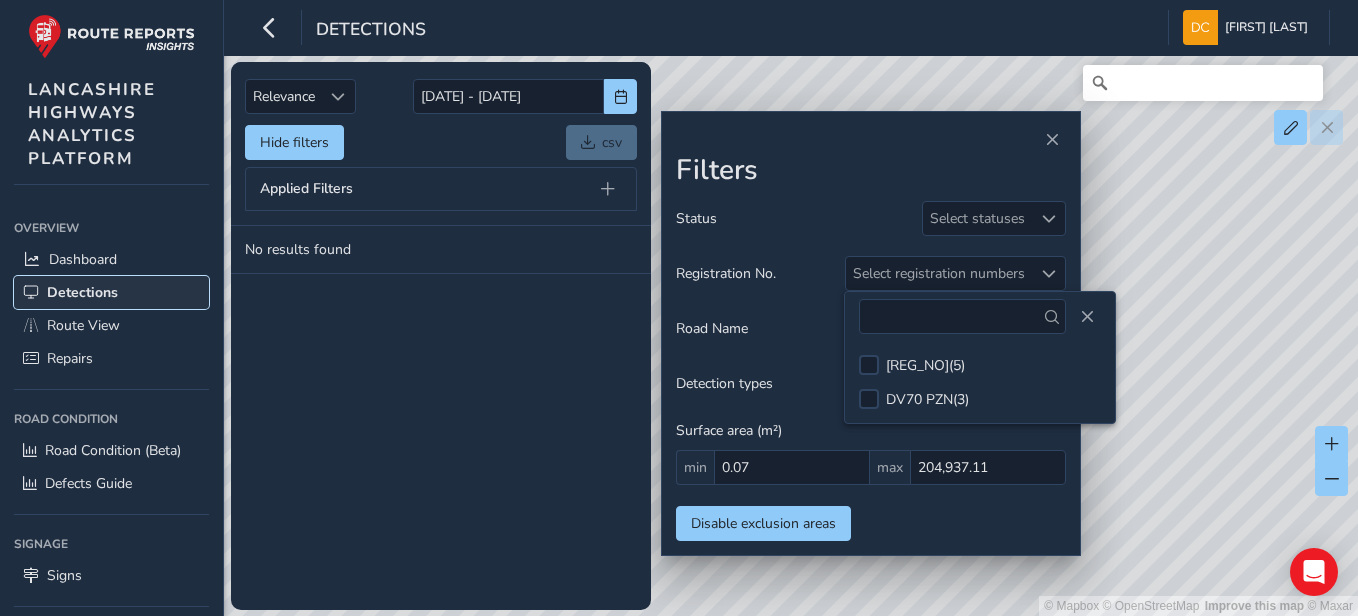 click on "Detections" at bounding box center (82, 292) 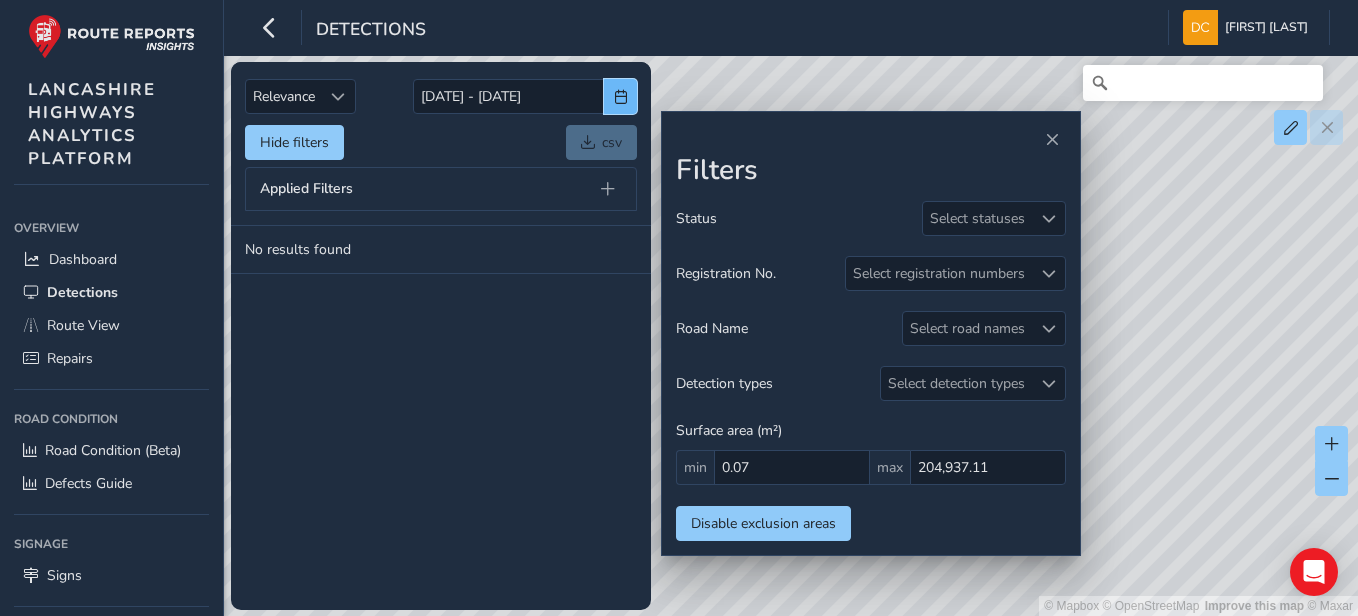 click at bounding box center [620, 96] 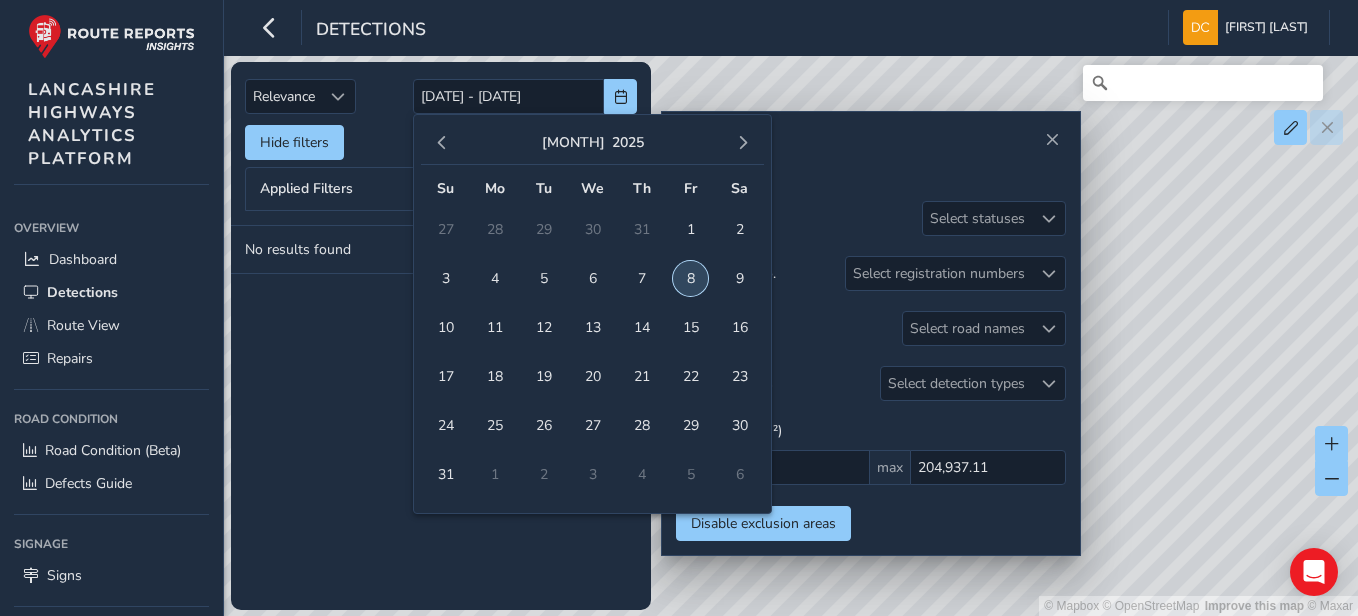 click on "8" at bounding box center (690, 278) 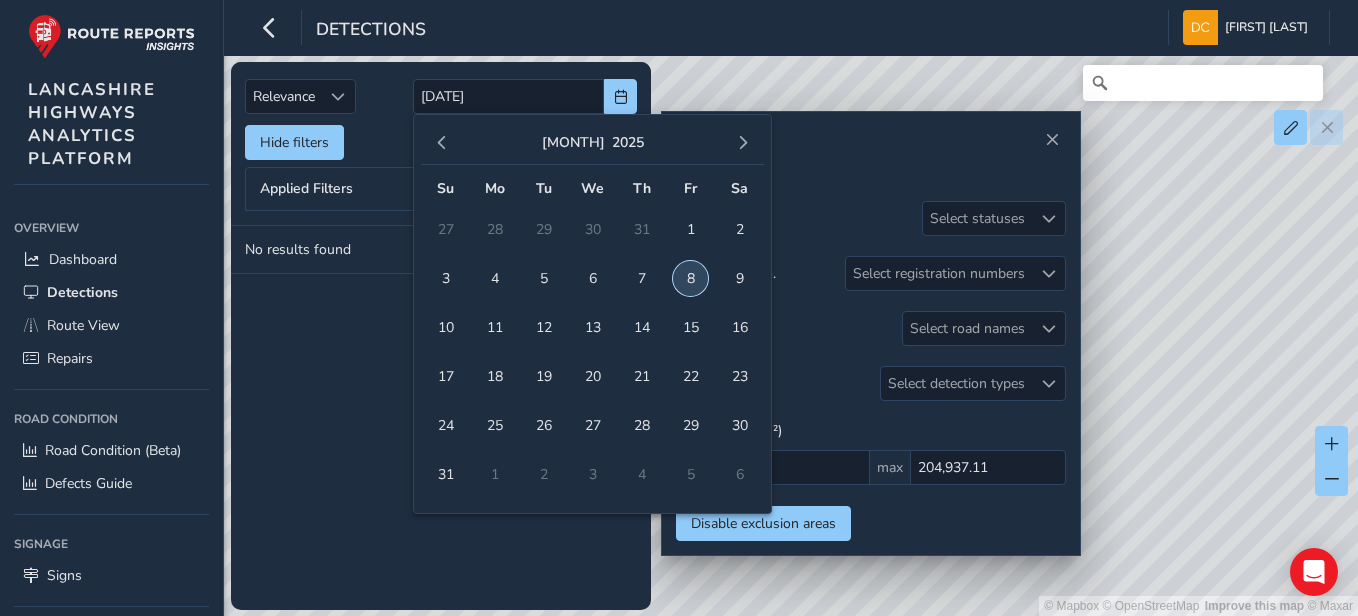 click on "8" at bounding box center [690, 278] 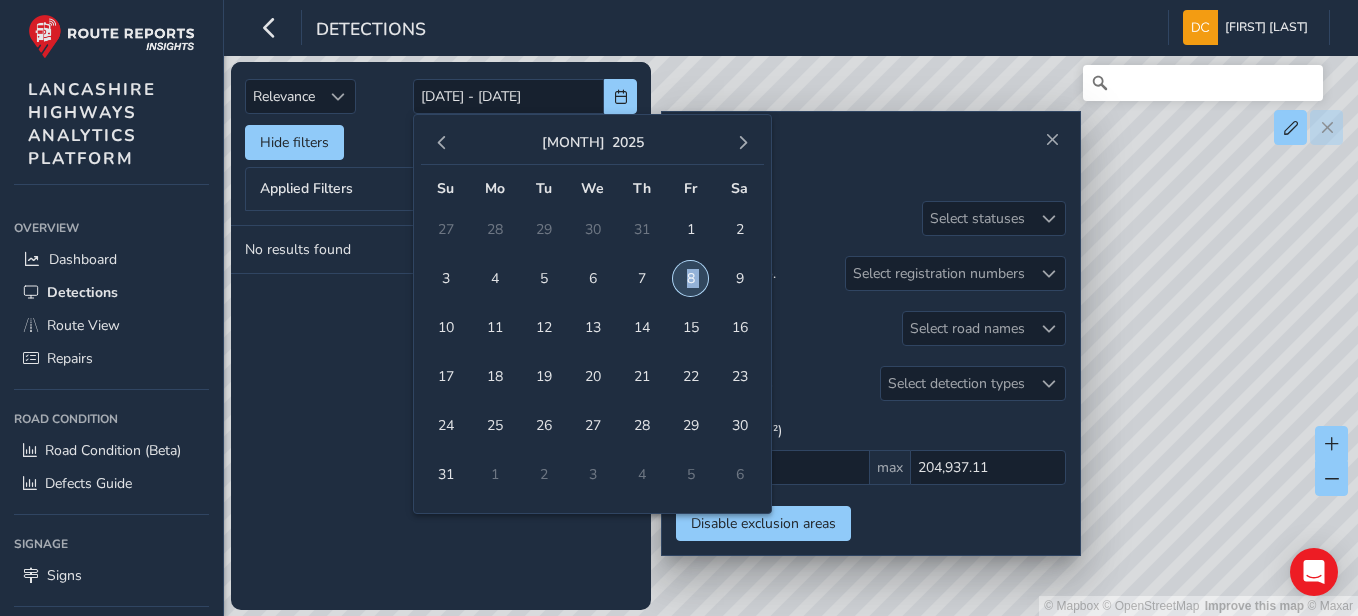 click on "8" at bounding box center [690, 278] 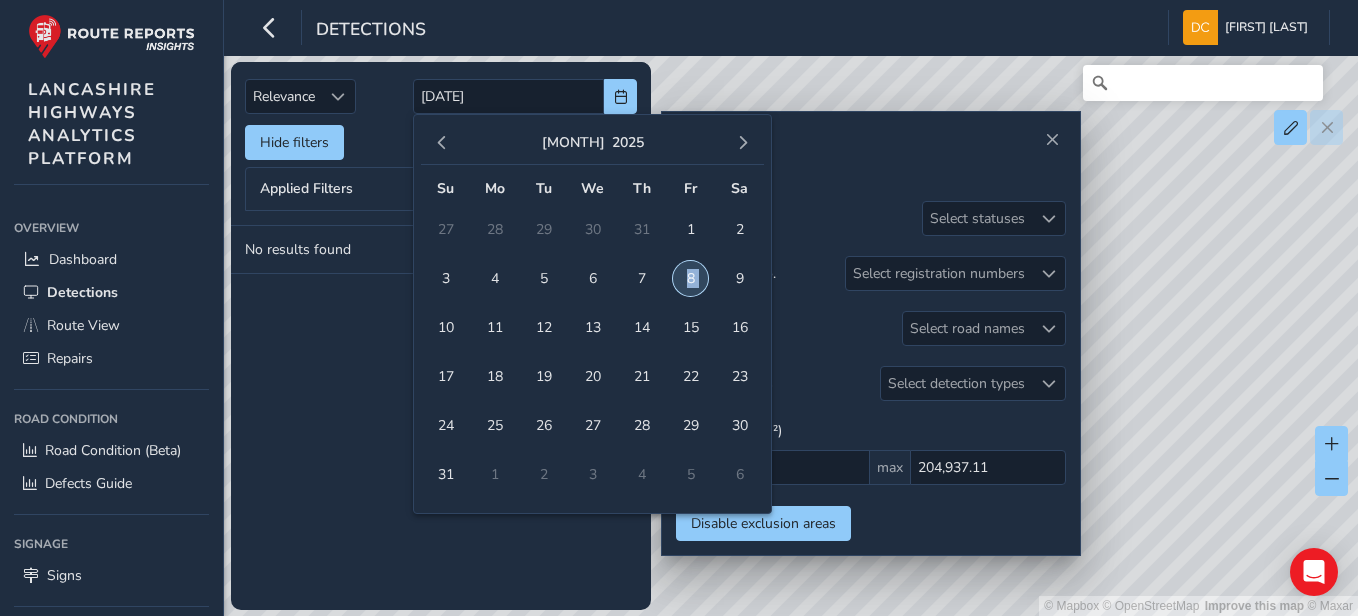 click on "8" at bounding box center (690, 278) 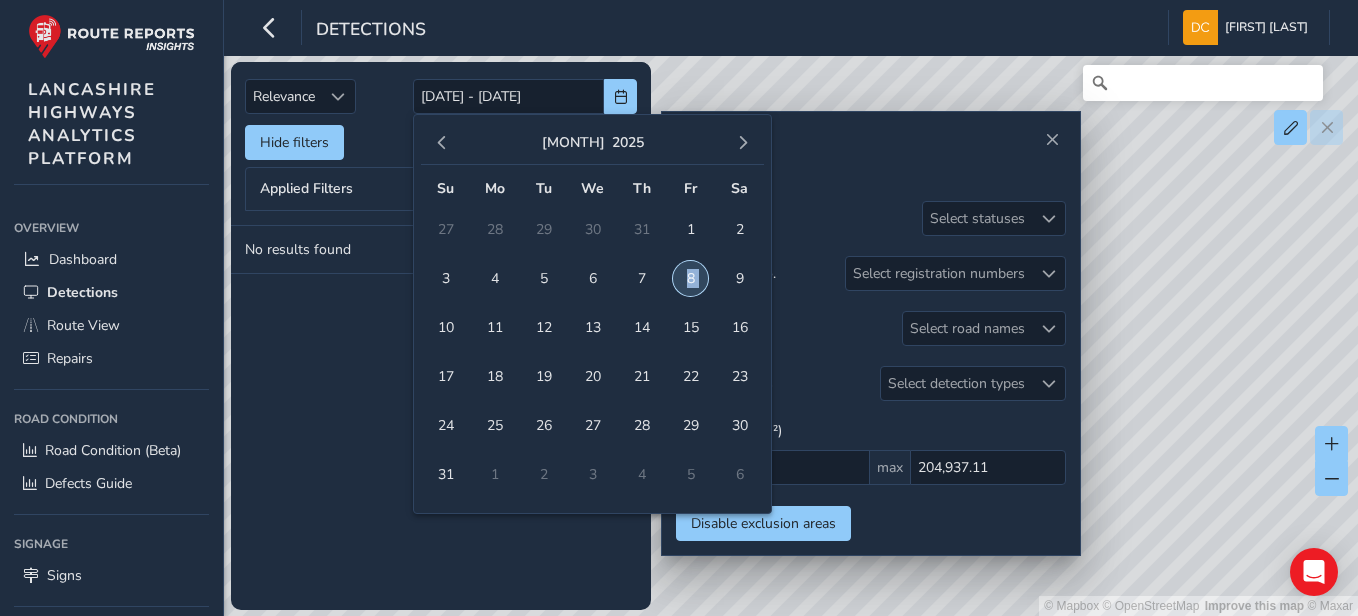 click on "8" at bounding box center (690, 278) 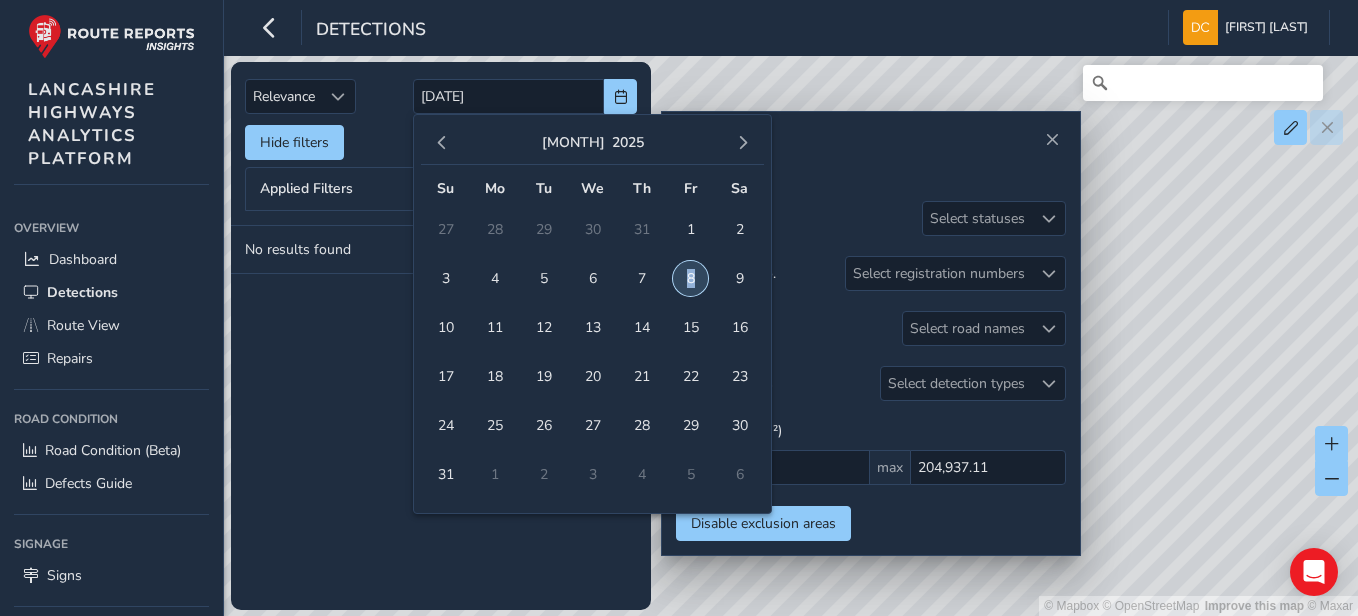 click on "8" at bounding box center (690, 278) 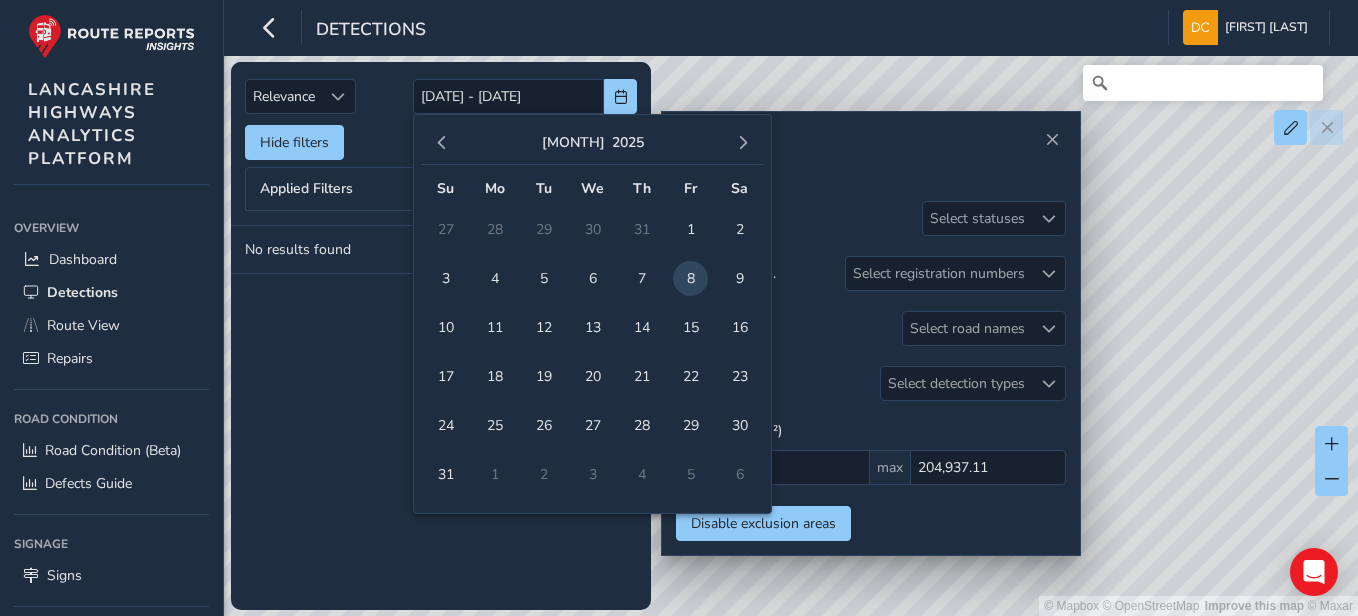 click on "No results found" at bounding box center (441, 418) 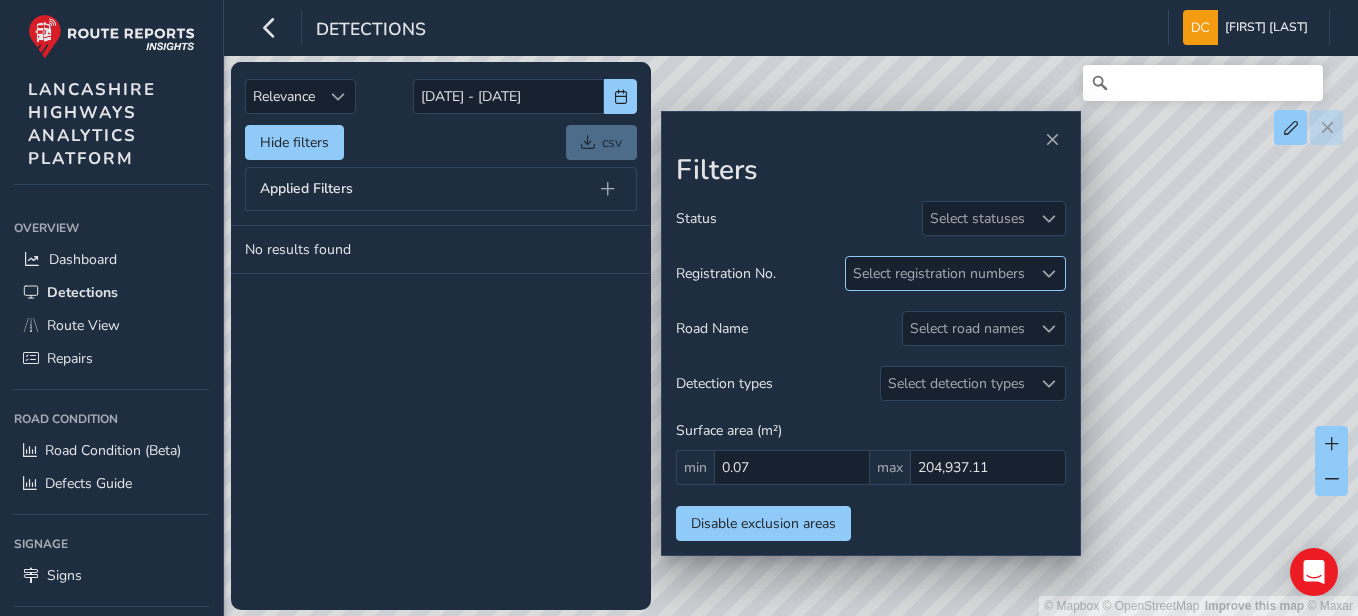click on "Select registration numbers" at bounding box center (939, 273) 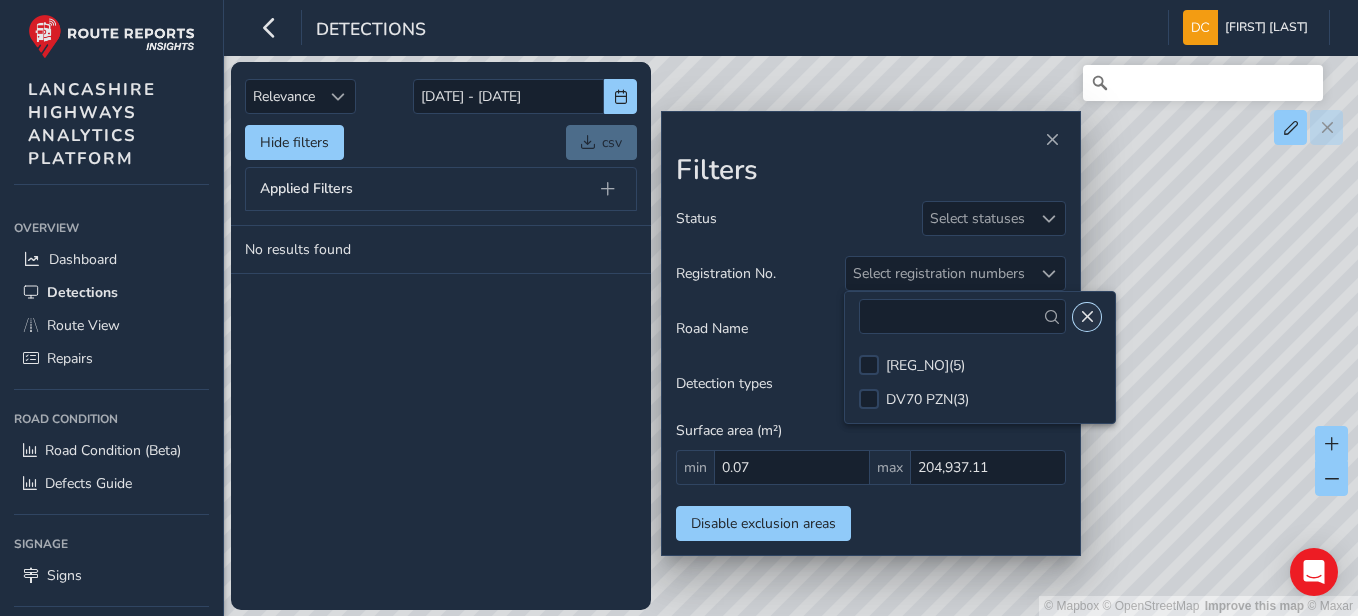 click at bounding box center (1087, 317) 